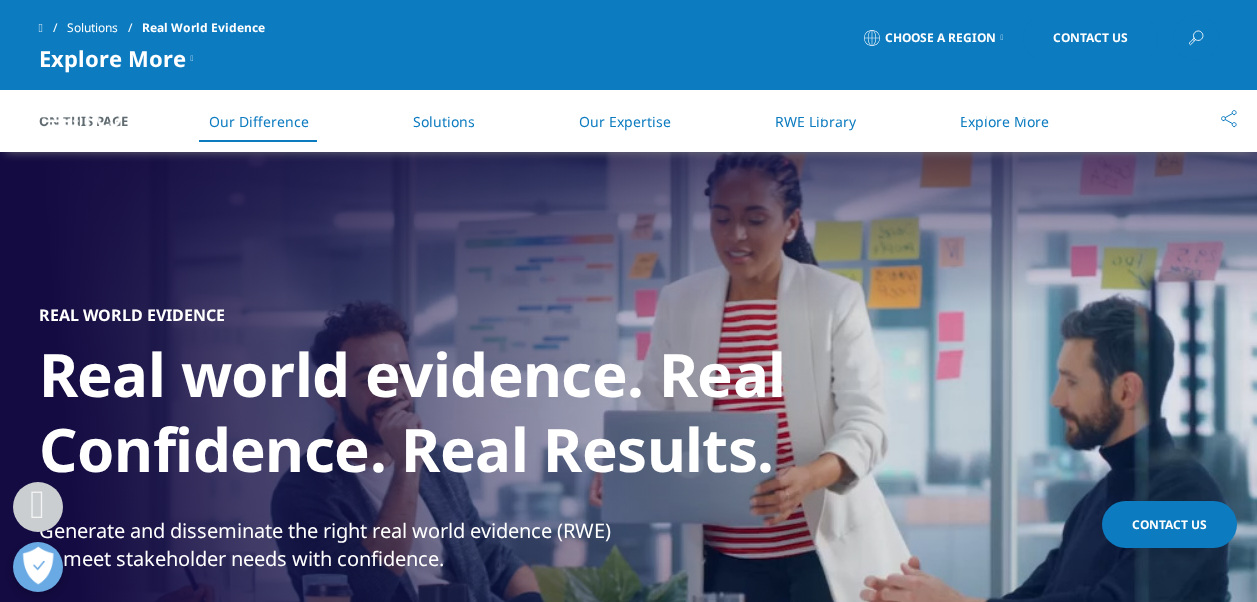 scroll, scrollTop: 1000, scrollLeft: 0, axis: vertical 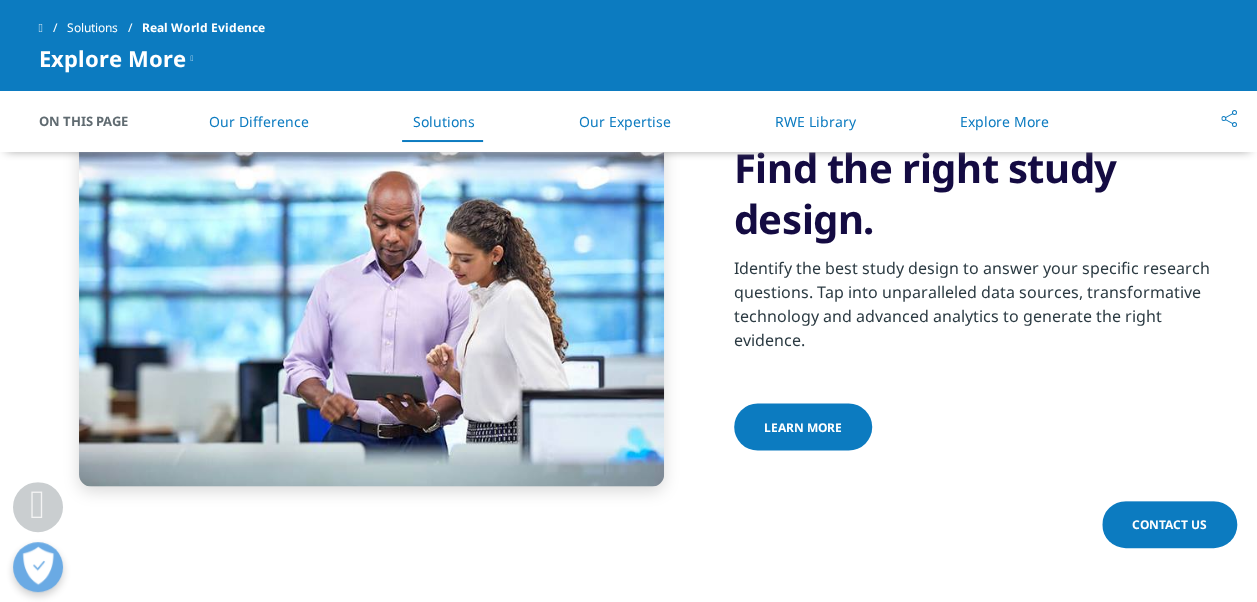 click on "Learn more" at bounding box center [803, 426] 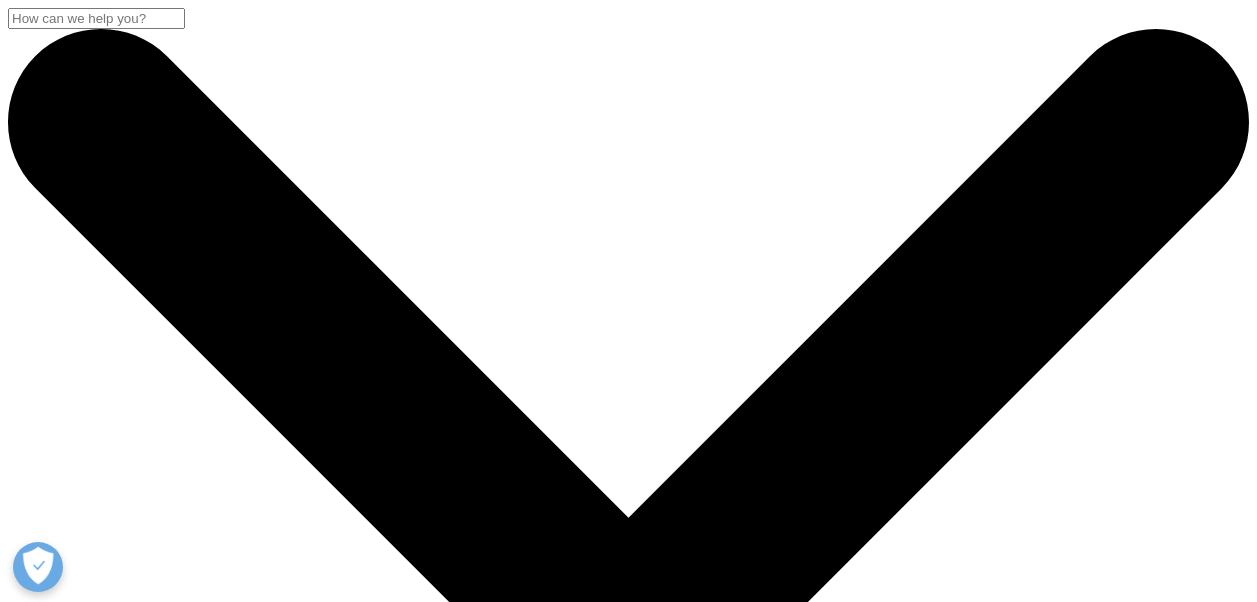 scroll, scrollTop: 0, scrollLeft: 0, axis: both 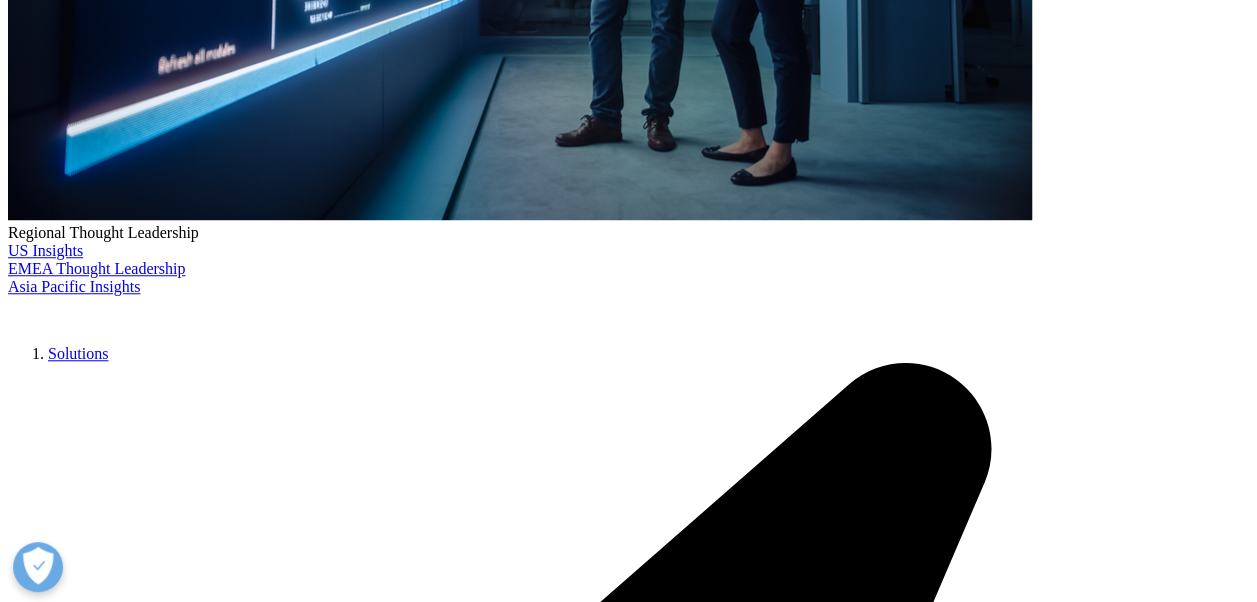 click on "Innovative Study Designs" at bounding box center (648, 27427) 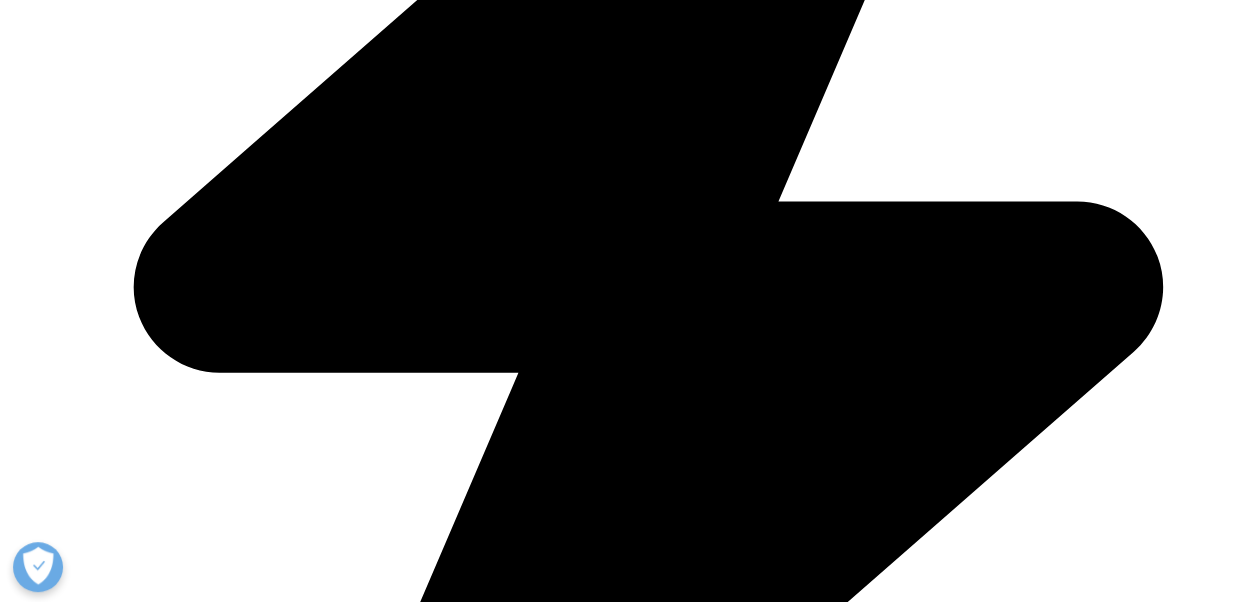 scroll, scrollTop: 1506, scrollLeft: 0, axis: vertical 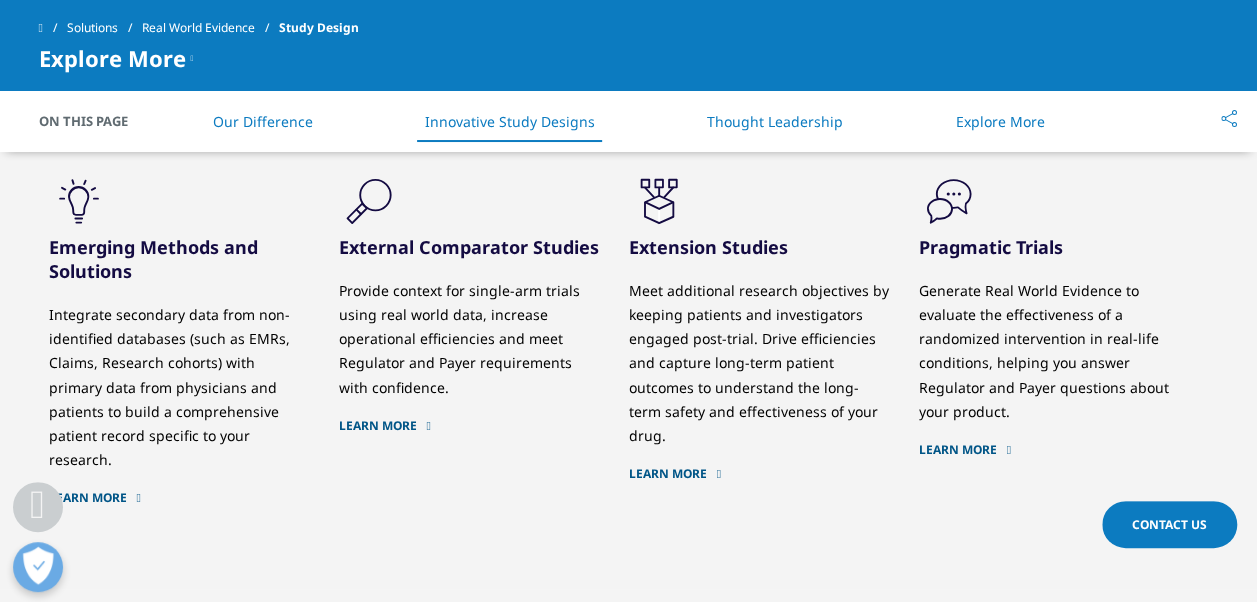 click on "Learn More" at bounding box center [1049, 449] 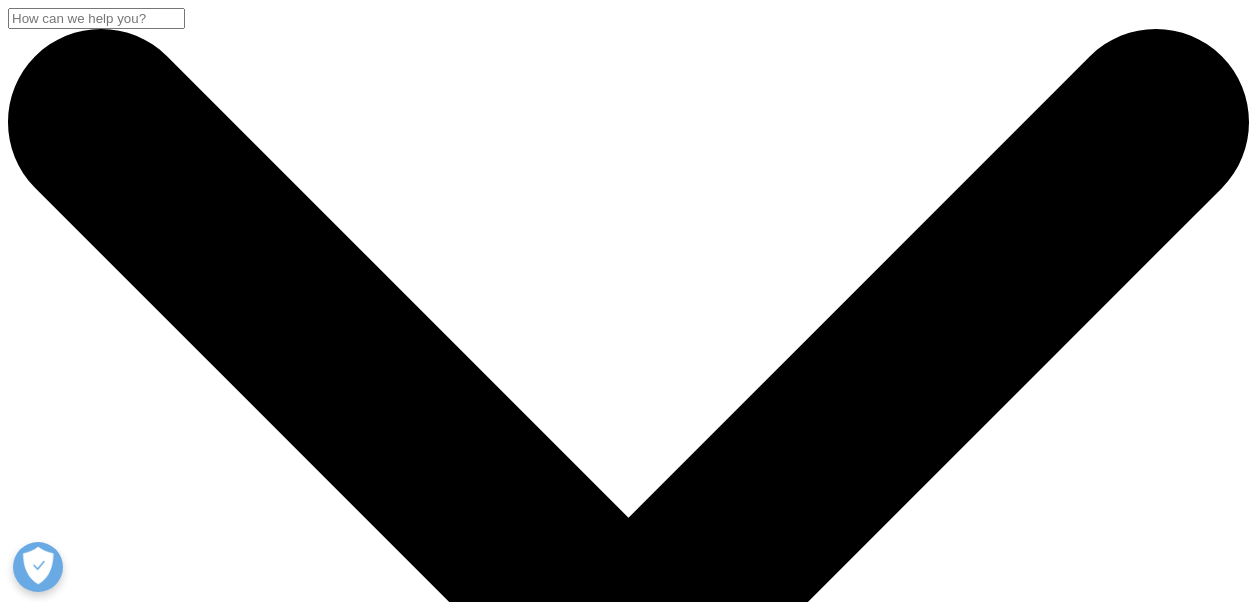 scroll, scrollTop: 0, scrollLeft: 0, axis: both 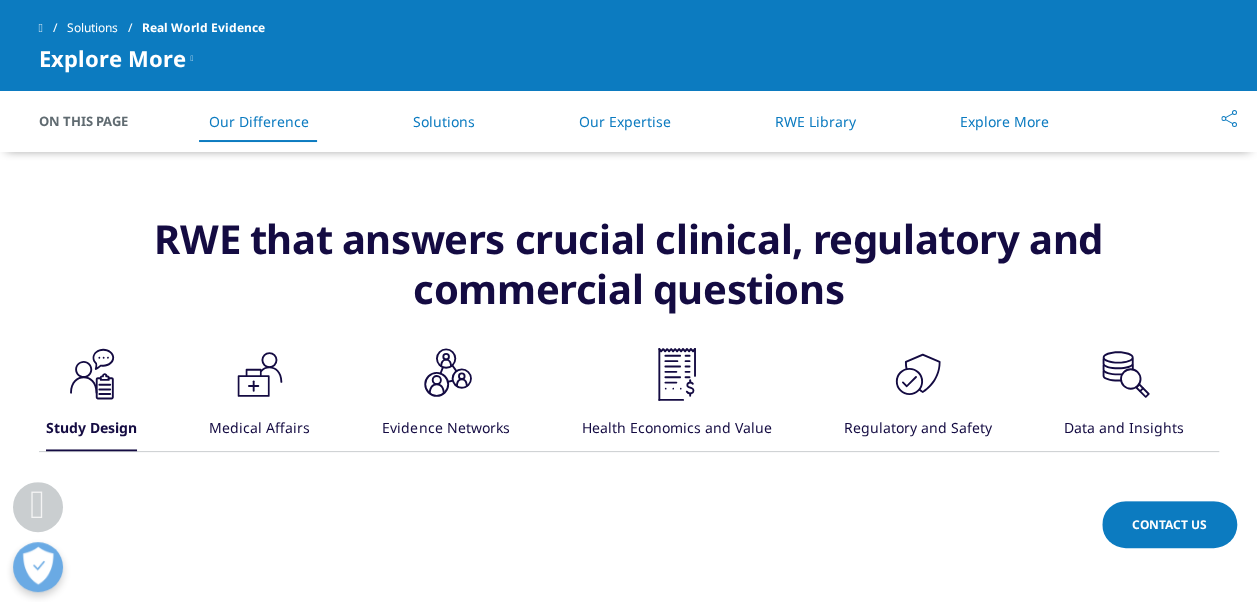 click on "RWE  Library" at bounding box center (815, 121) 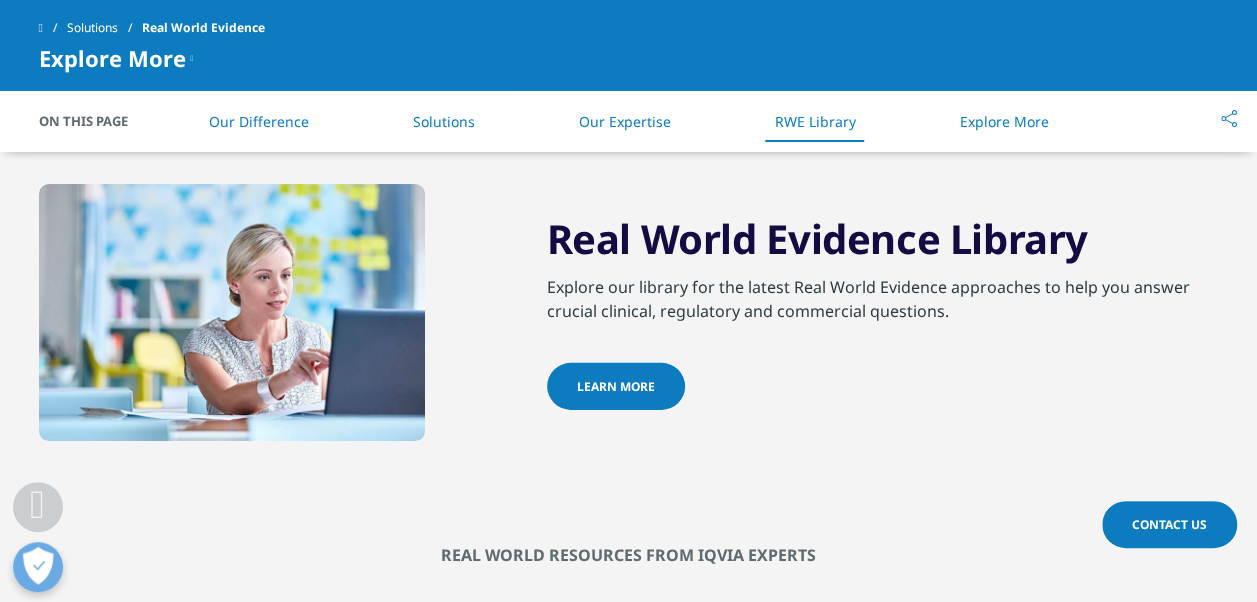 scroll, scrollTop: 2898, scrollLeft: 0, axis: vertical 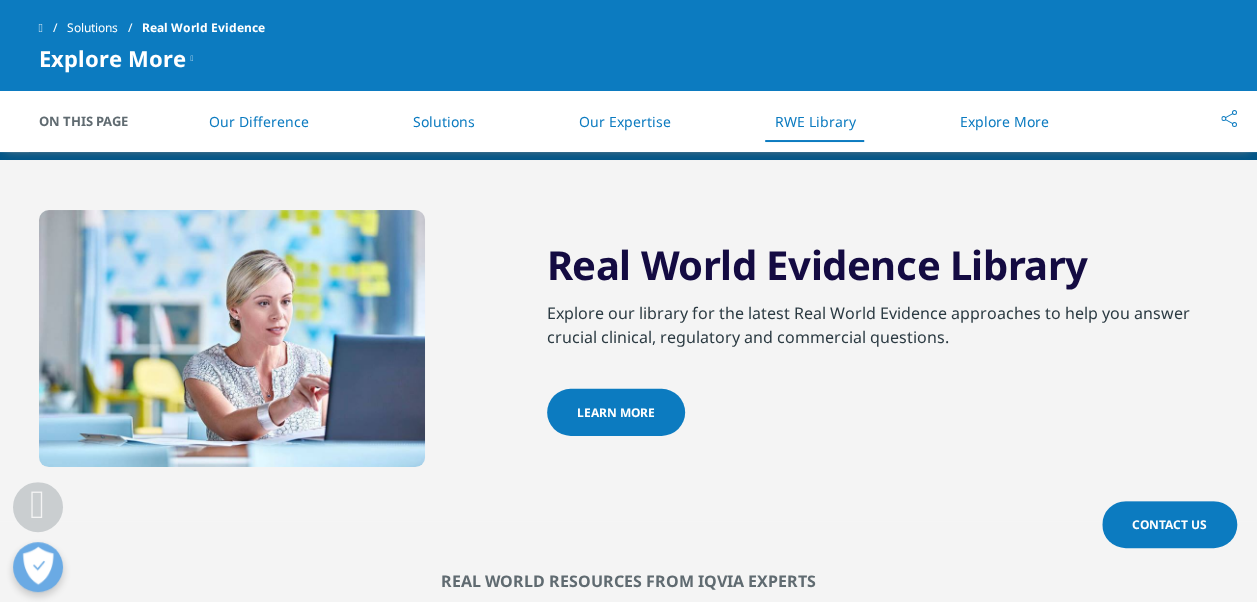 click on "Learn More" at bounding box center (616, 412) 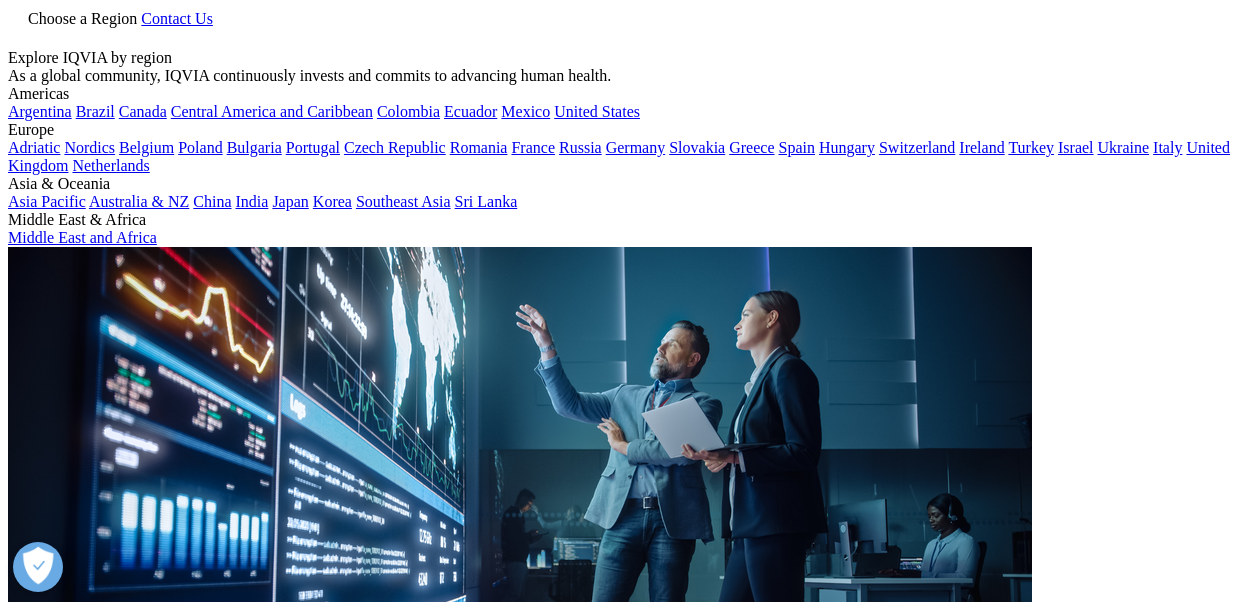 scroll, scrollTop: 300, scrollLeft: 0, axis: vertical 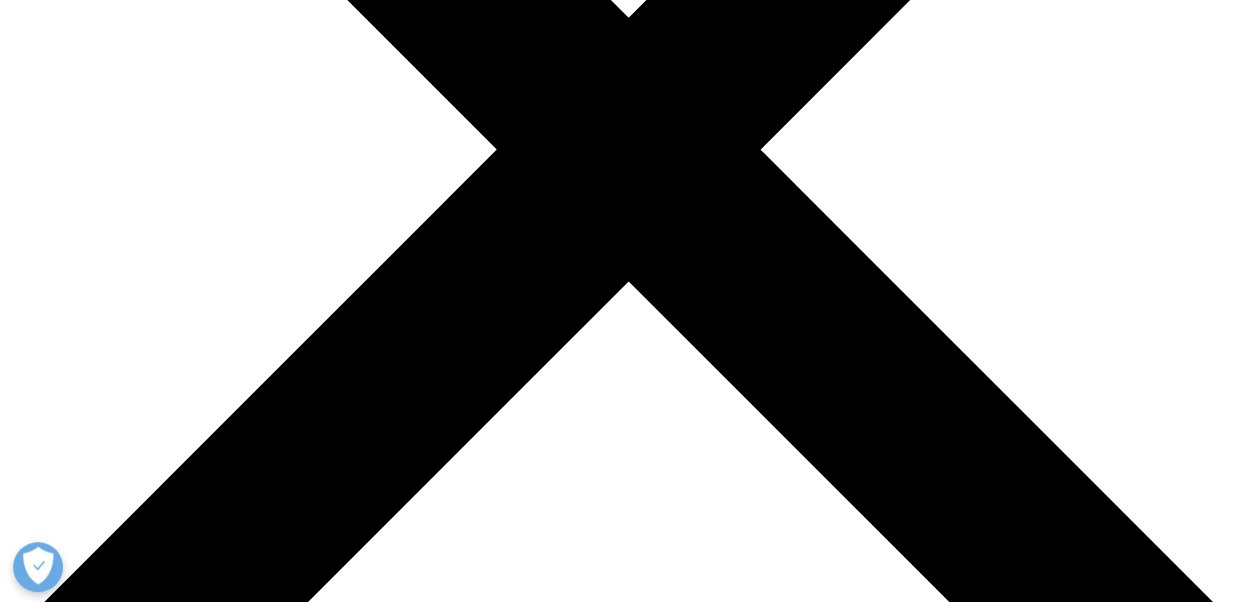 click at bounding box center (39, 24163) 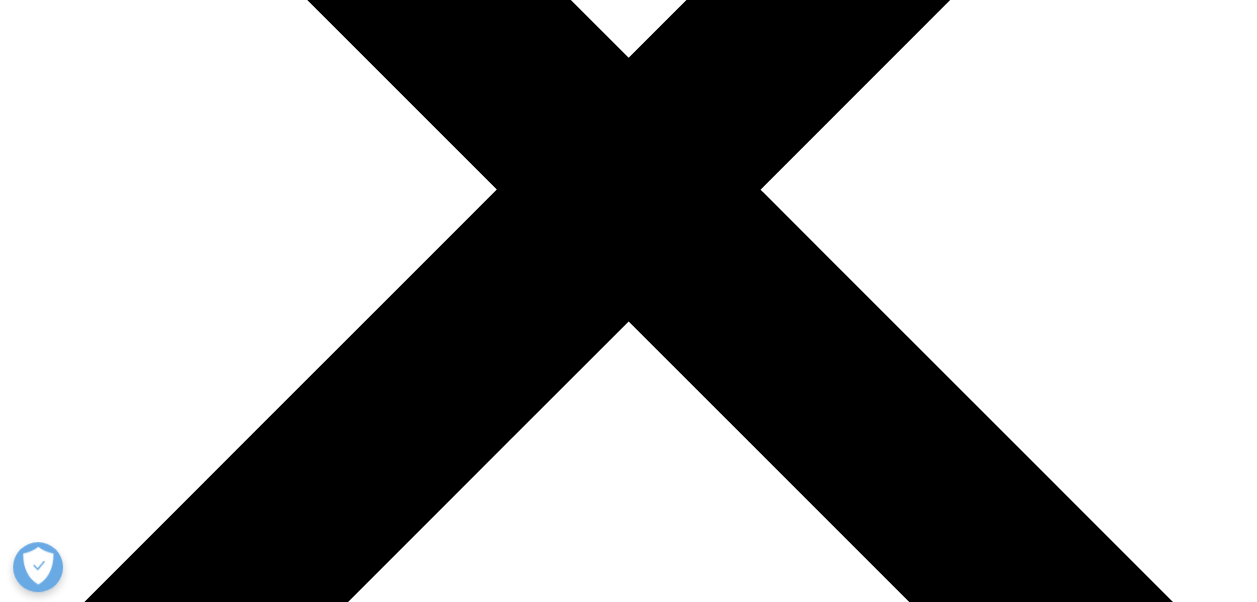 scroll, scrollTop: 500, scrollLeft: 0, axis: vertical 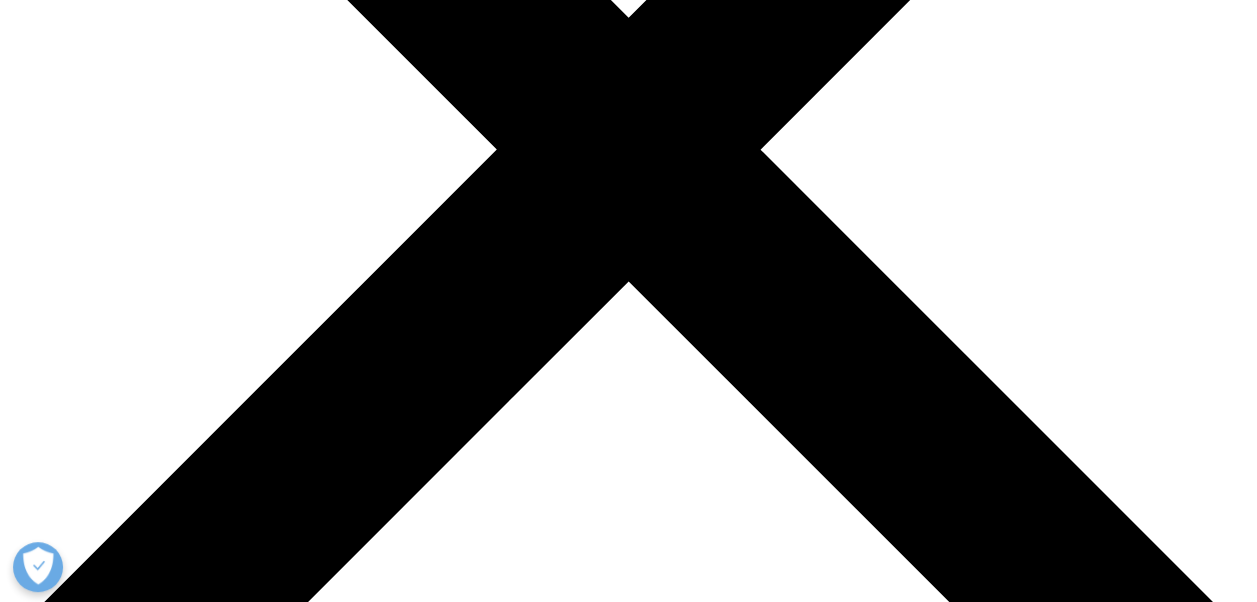 click at bounding box center (39, 29896) 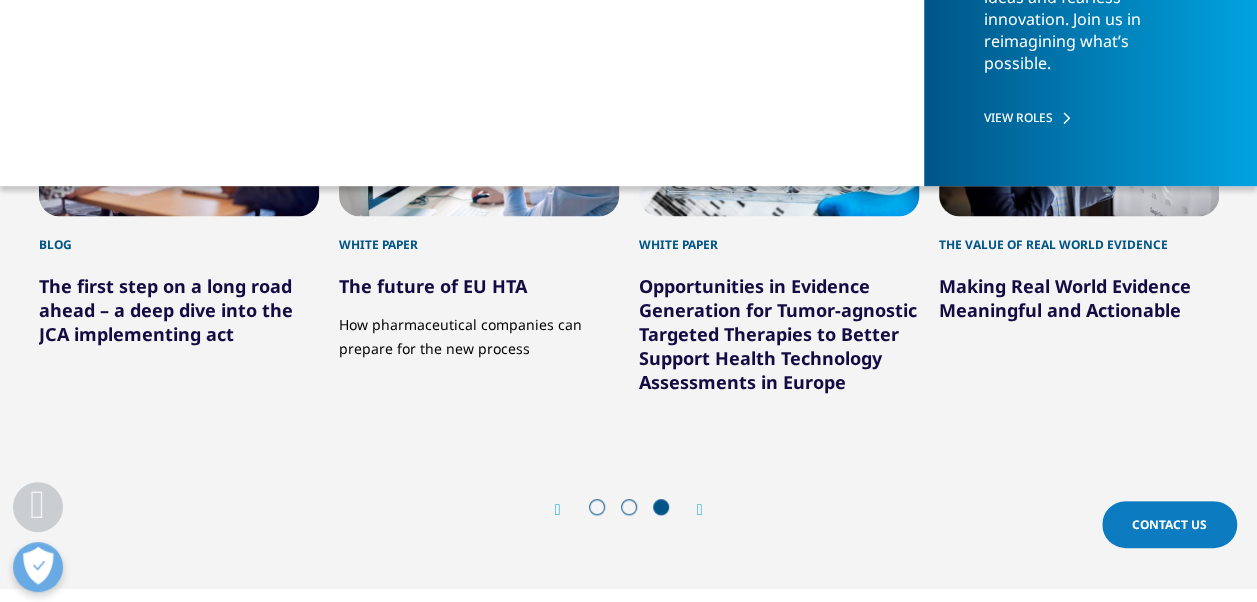 click at bounding box center (700, 510) 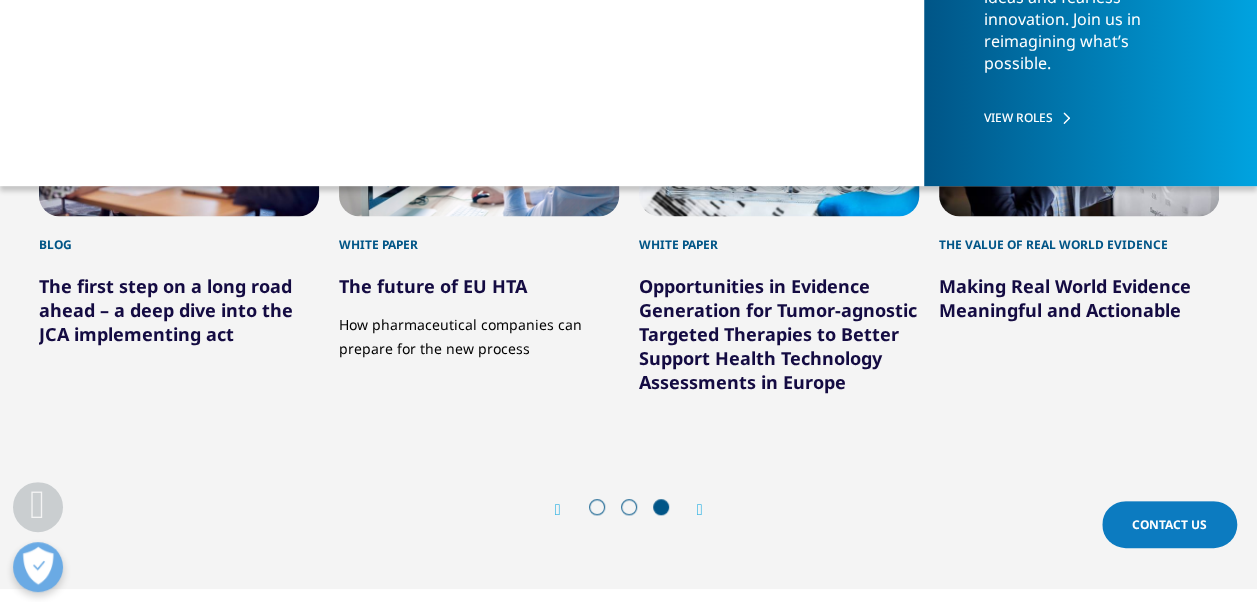 click at bounding box center (700, 510) 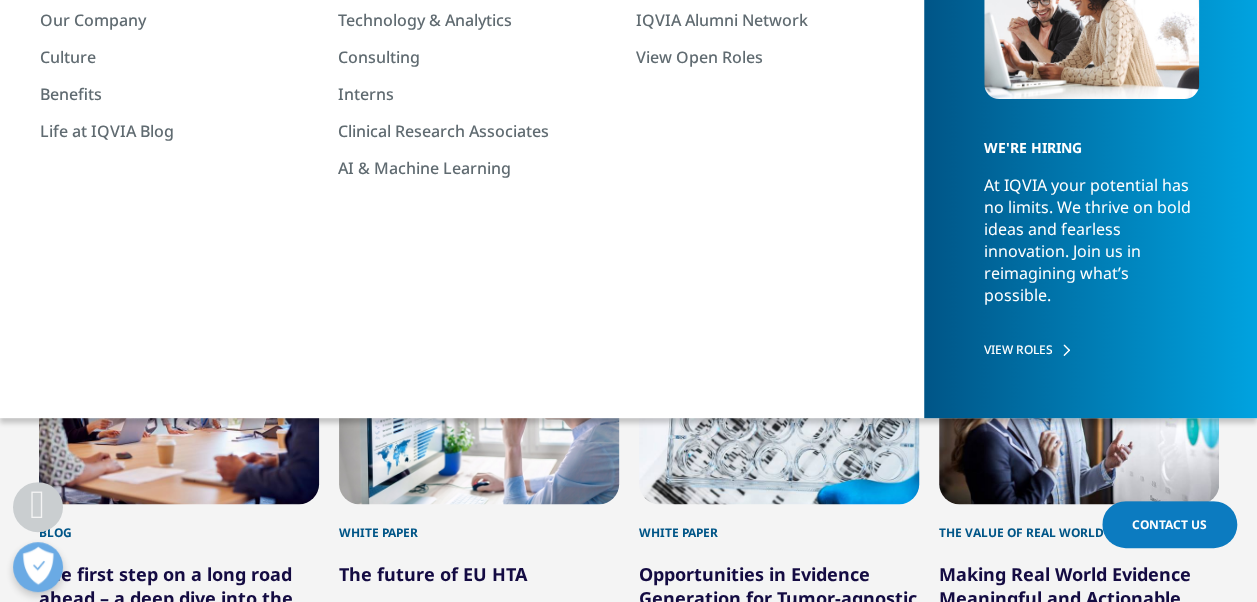 scroll, scrollTop: 500, scrollLeft: 0, axis: vertical 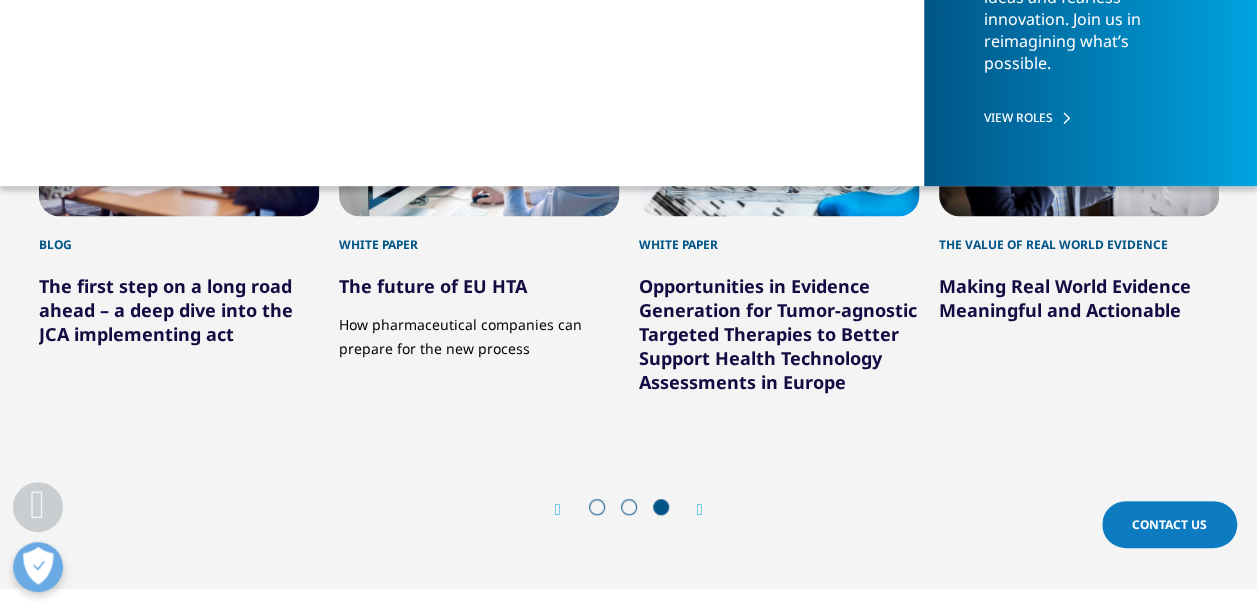 click on "Prev" at bounding box center (568, 509) 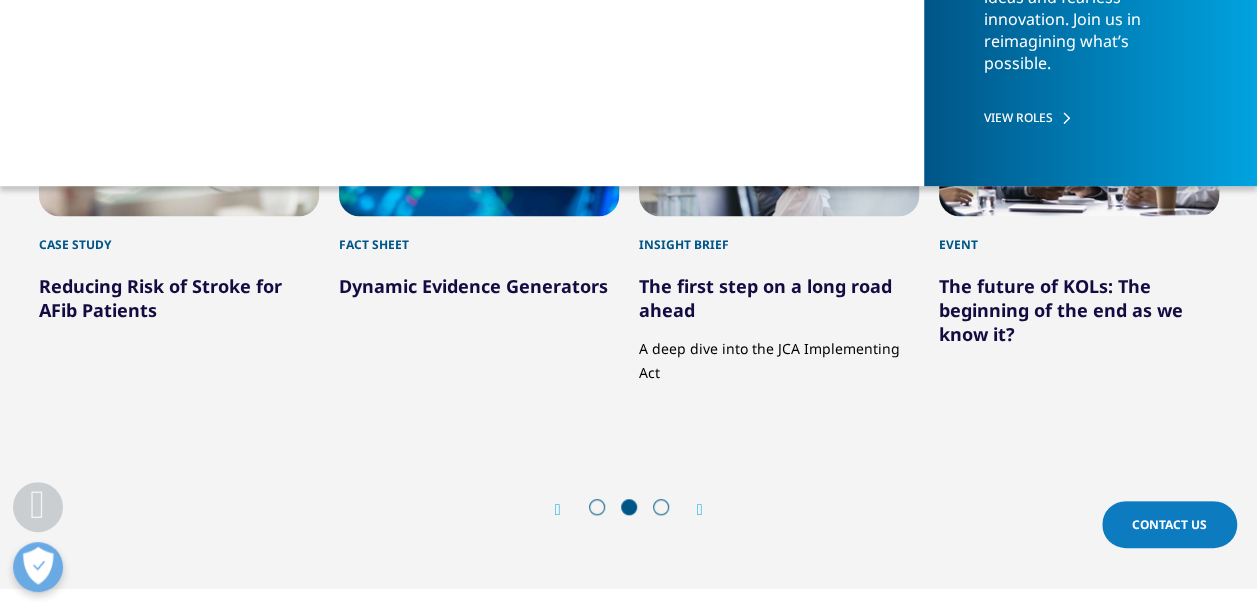 click on "Prev" at bounding box center [568, 509] 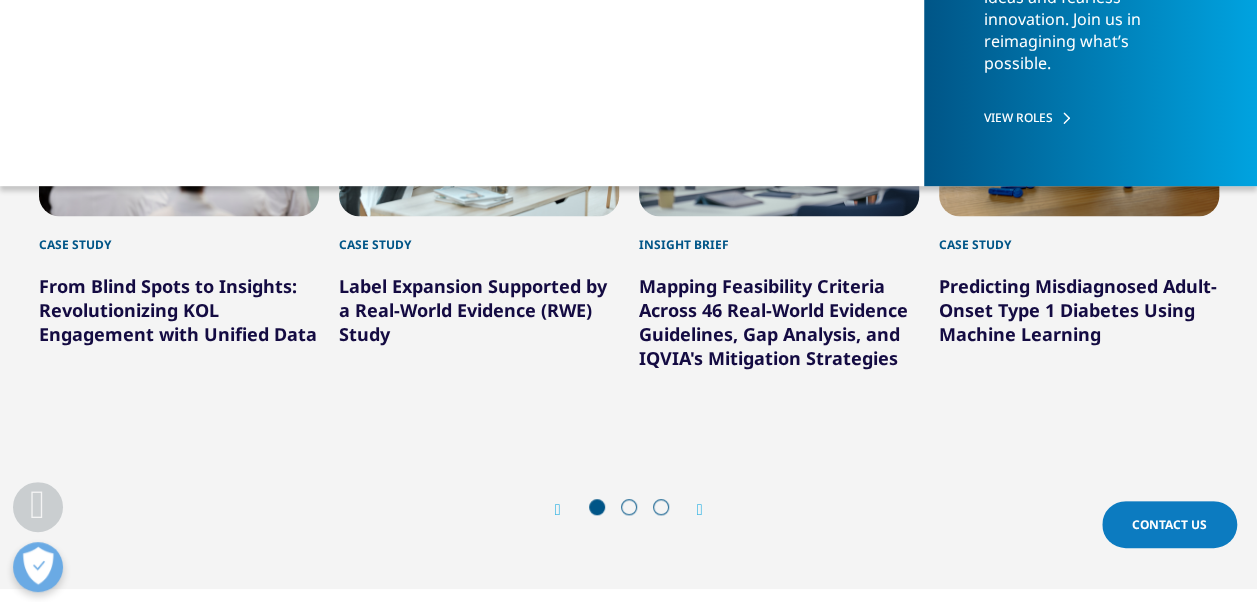 click on "Mapping Feasibility Criteria Across 46 Real-World Evidence Guidelines, Gap Analysis, and IQVIA's Mitigation Strategies" at bounding box center (773, 322) 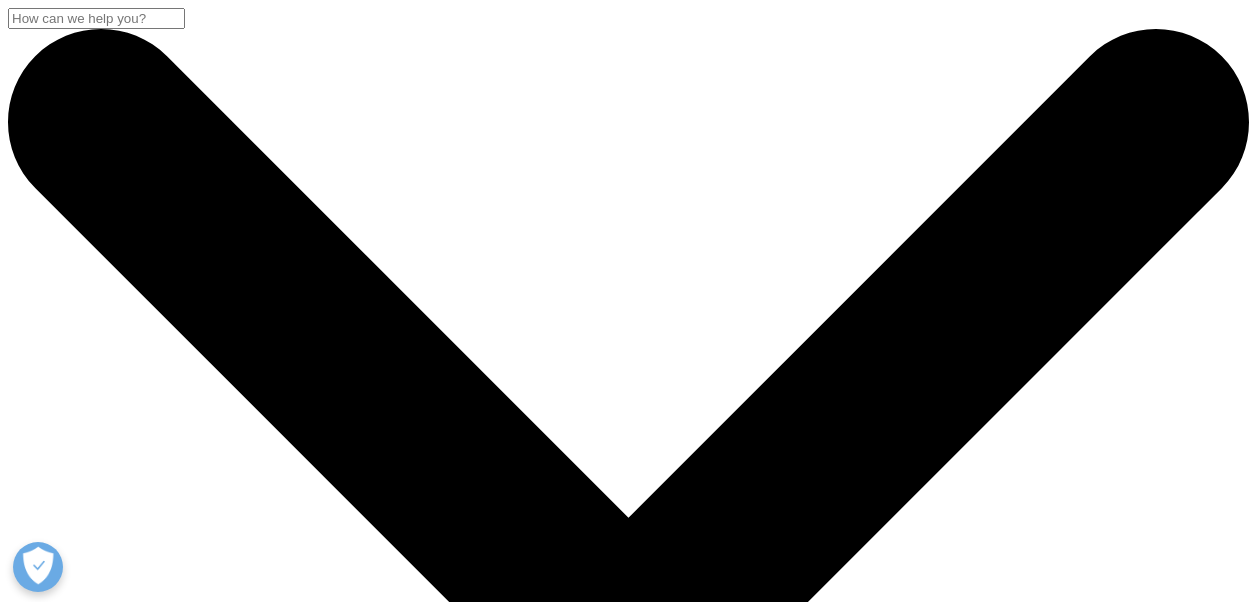 scroll, scrollTop: 0, scrollLeft: 0, axis: both 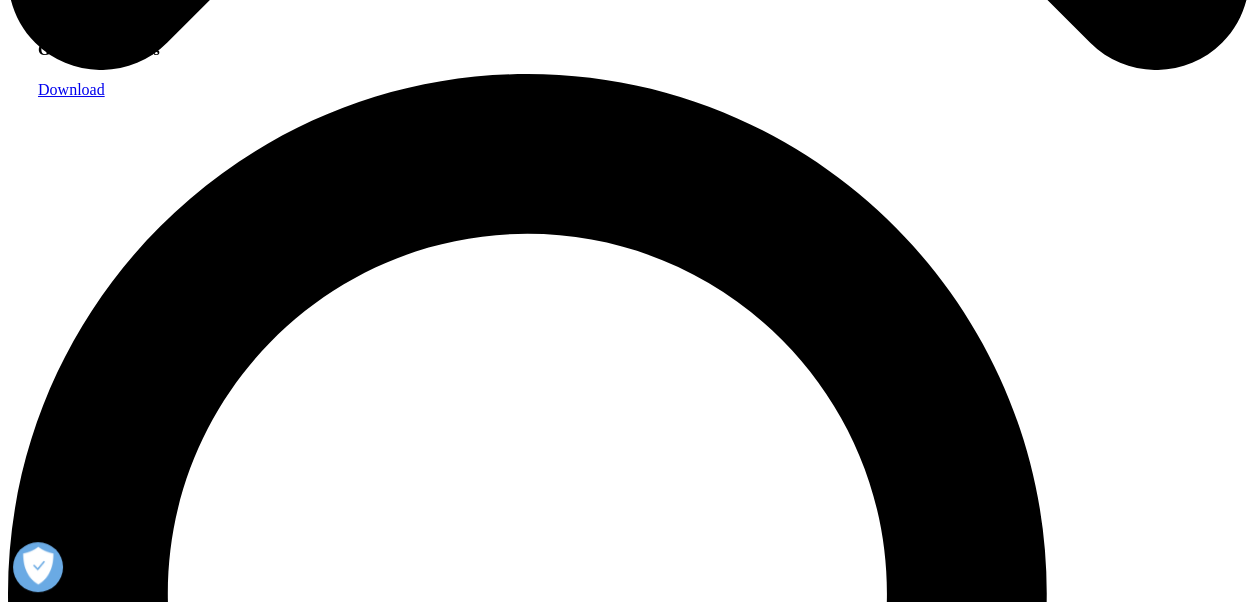 click on "Download" at bounding box center (71, 89) 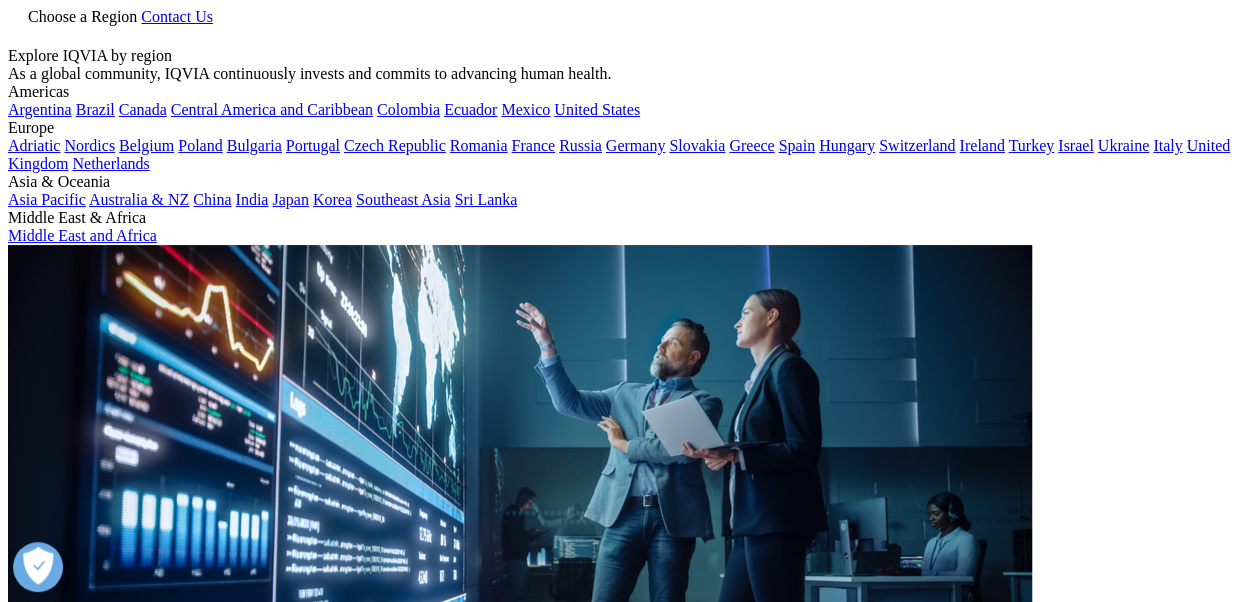 scroll, scrollTop: 100, scrollLeft: 0, axis: vertical 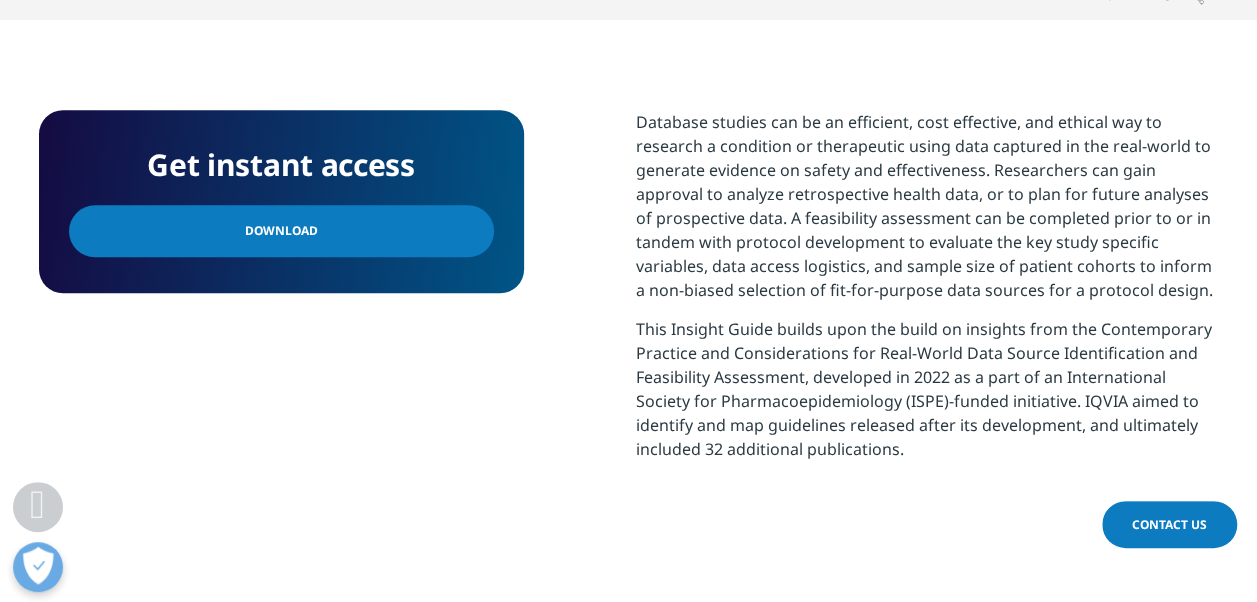 click on "Download" at bounding box center (281, 231) 